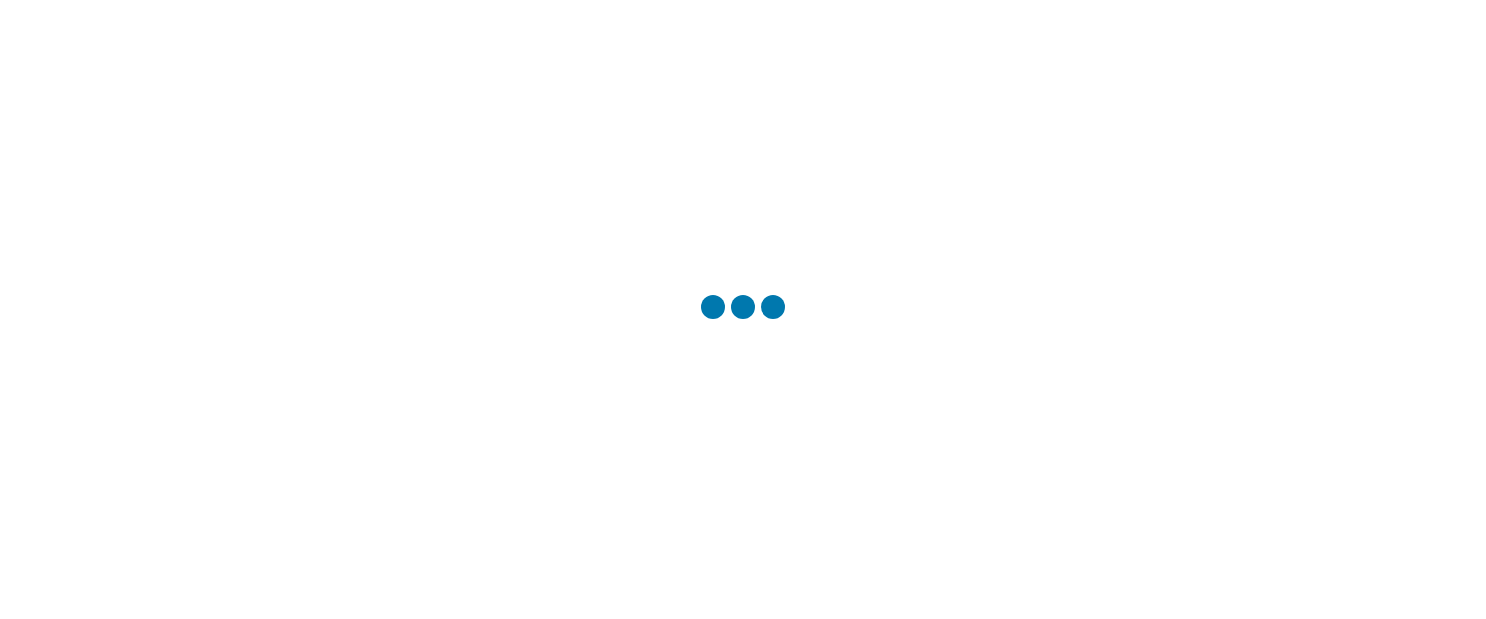 scroll, scrollTop: 0, scrollLeft: 0, axis: both 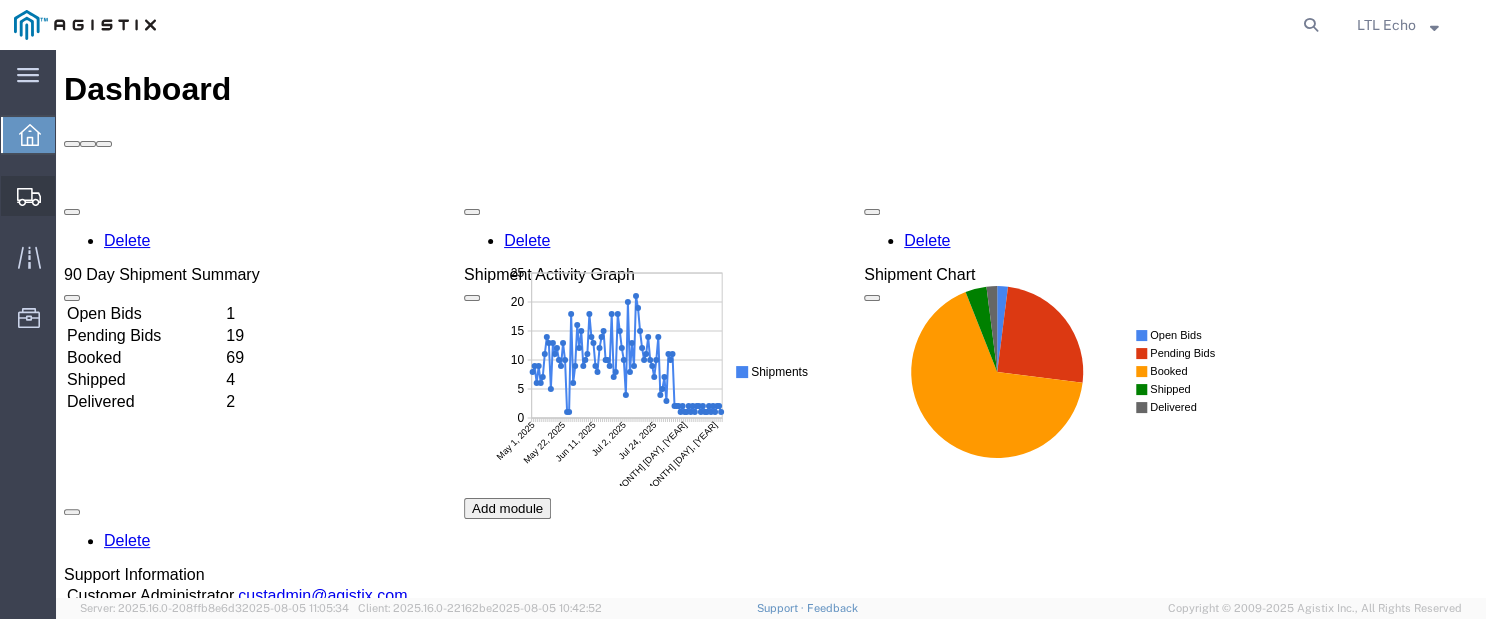 click 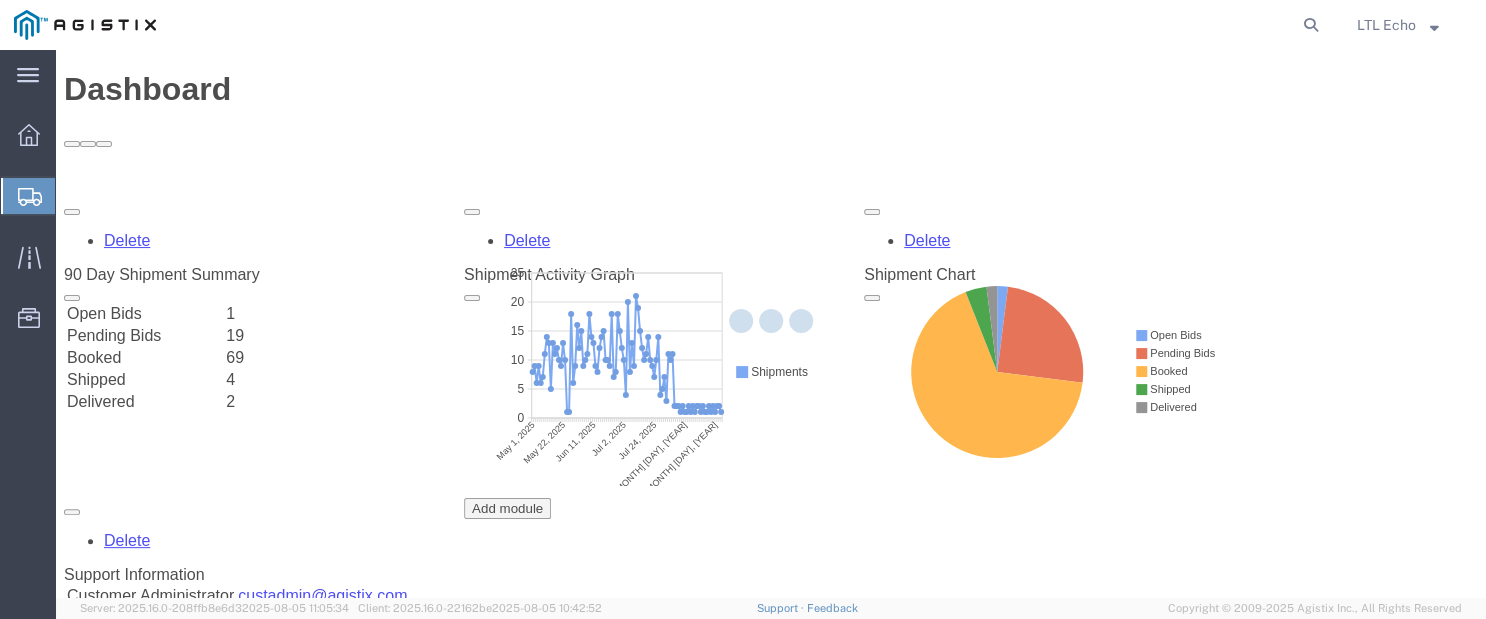 click 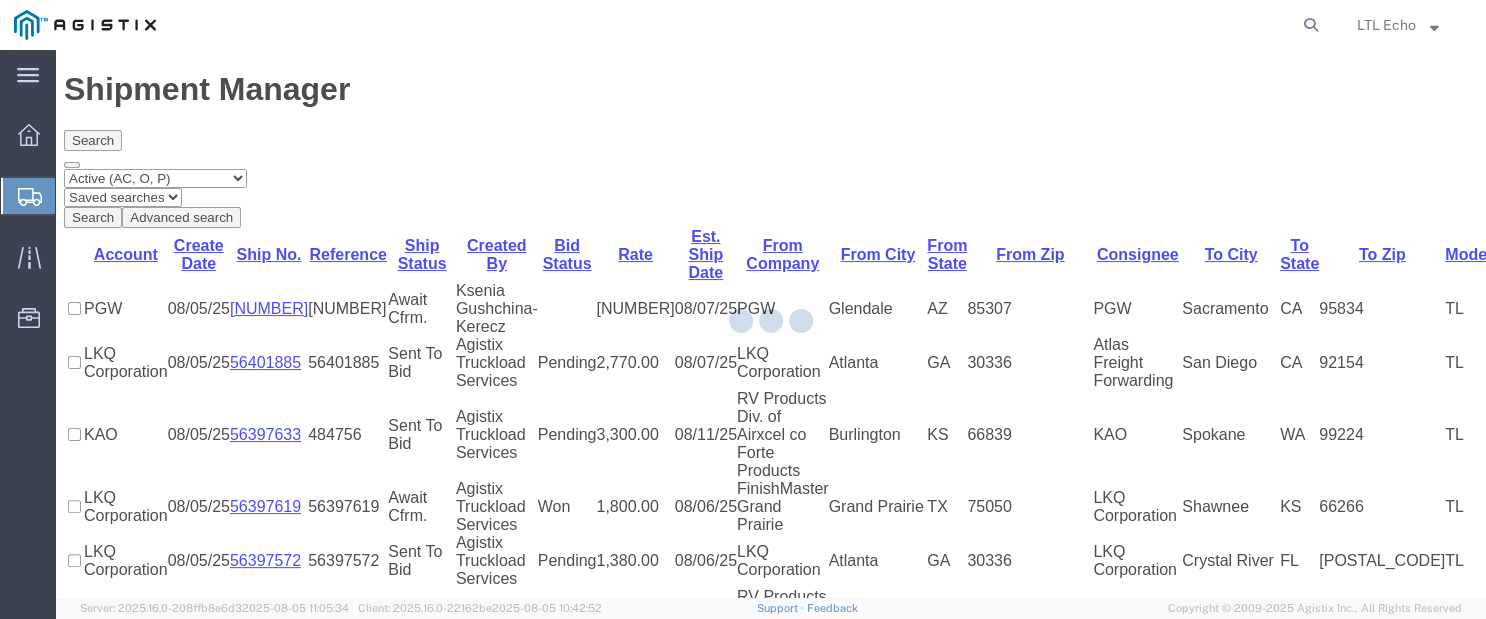 click 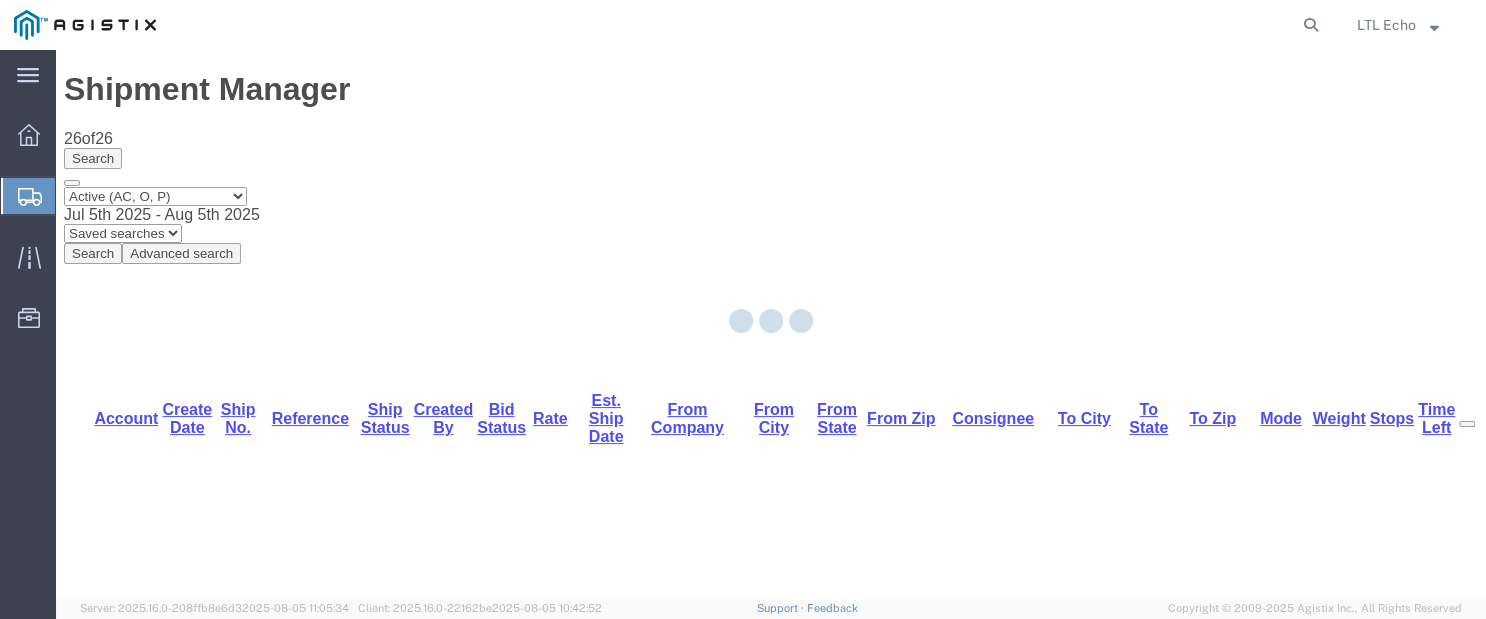 click 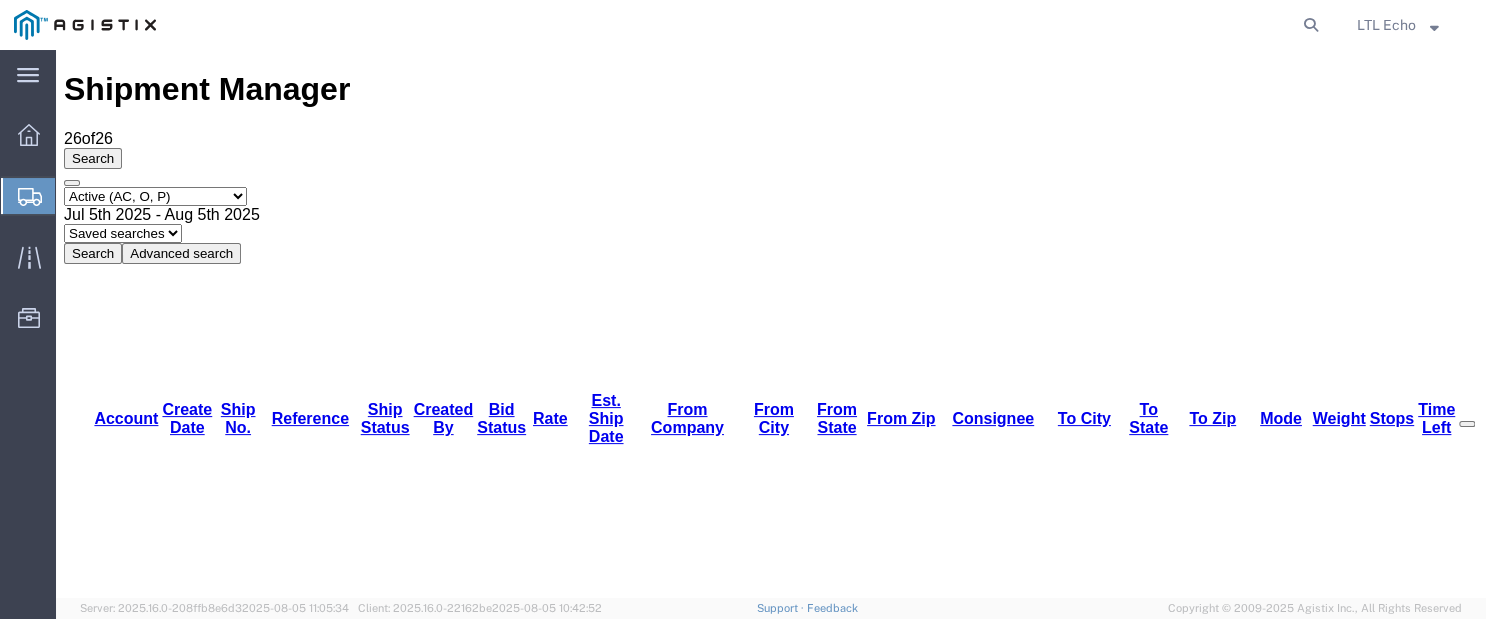 click on "Jul 5th 2025 - Aug 5th 2025" at bounding box center [771, 215] 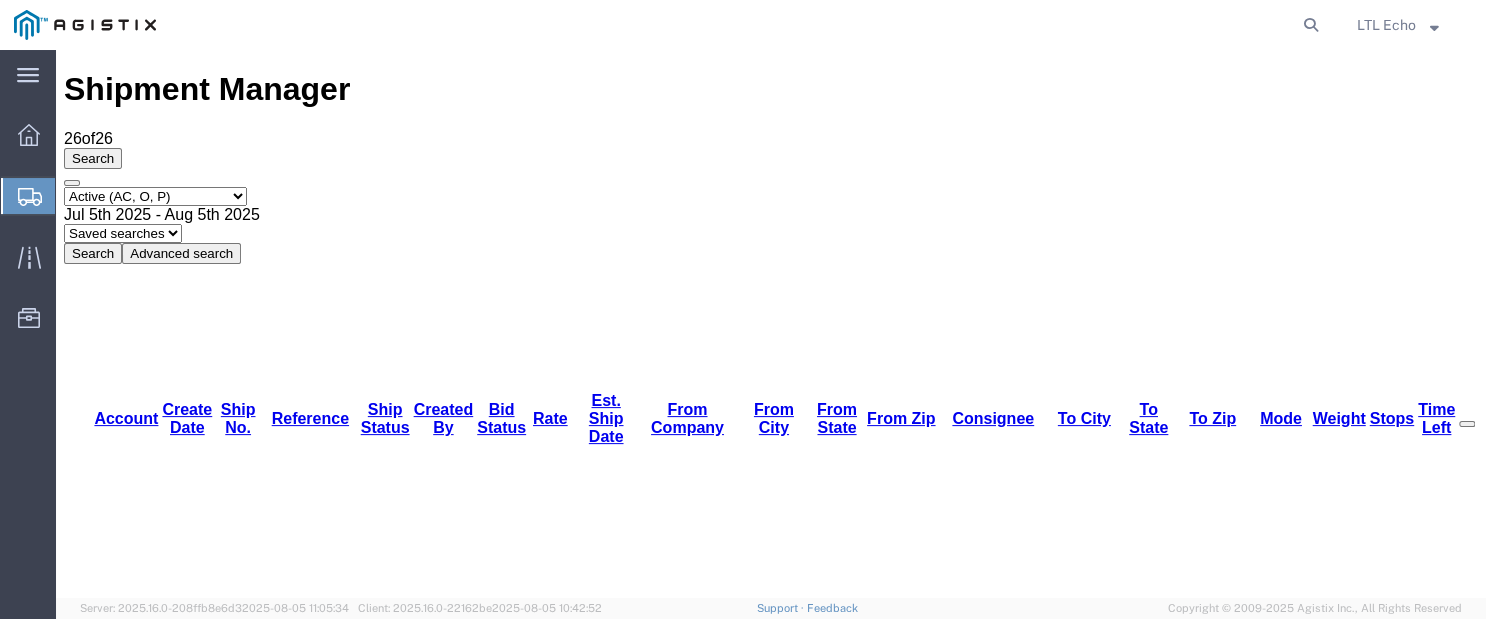 click on "Saved searches LKQ TL Lost PGW TL" at bounding box center (123, 233) 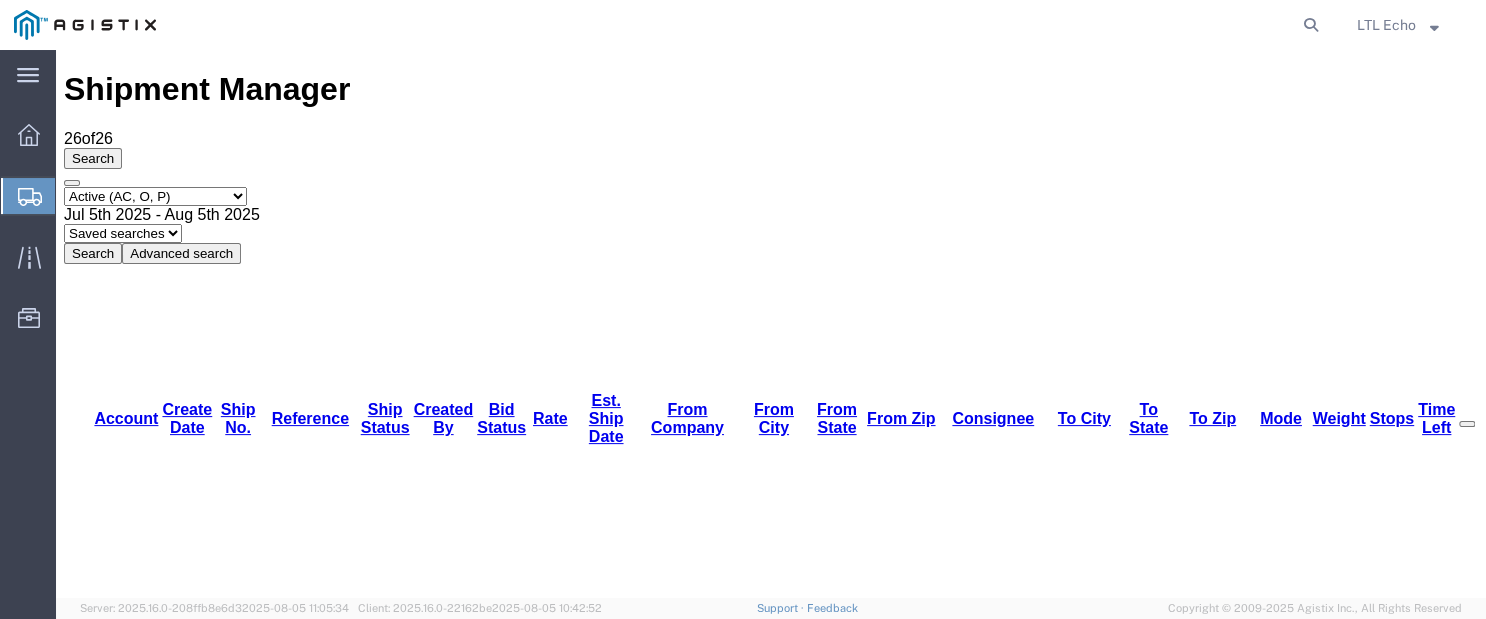 select on "PGW TL" 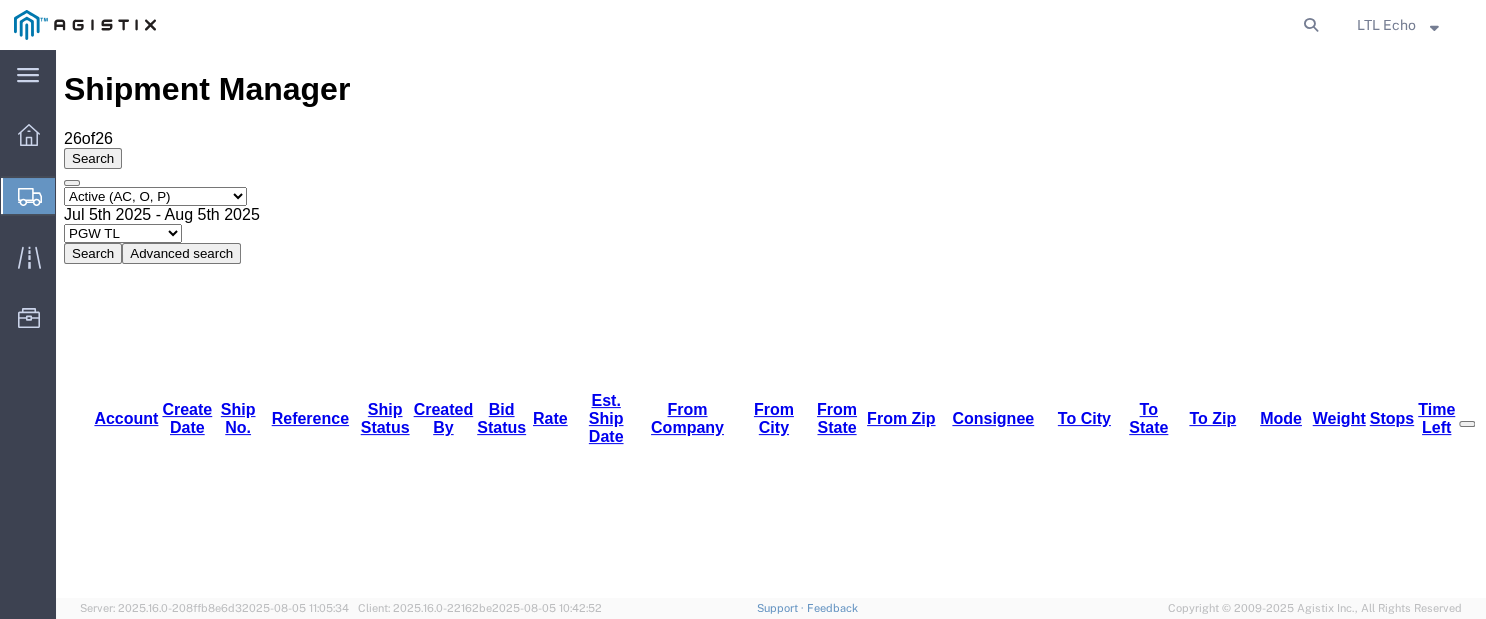click on "Saved searches LKQ TL Lost PGW TL" at bounding box center [123, 233] 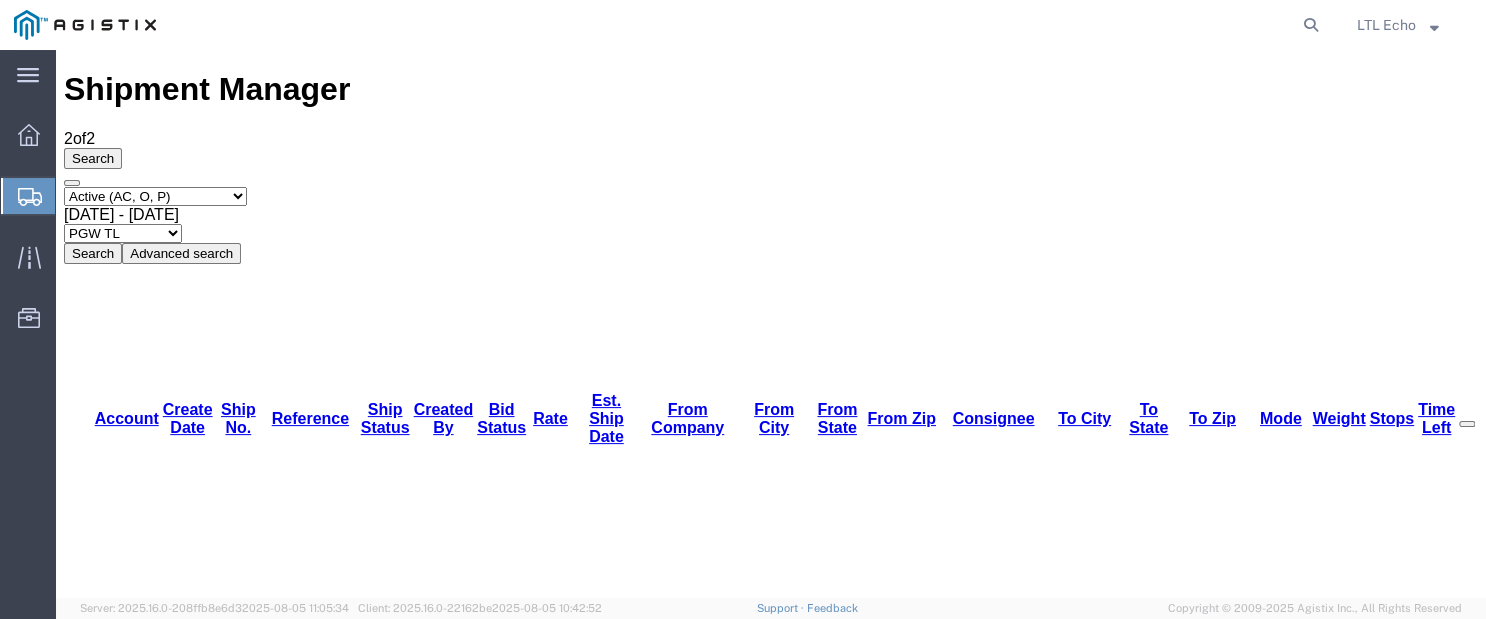 click on "Shipment Manager 2
of
2 Search
Select status
Active (AC, O, P) All Approved Awaiting Confirmation (AC) Booked Canceled Closed Delivered Denied Expired Ignored Lost On Hold Open (O) Partial Delivery Pending (P) Shipped Withdrawn May 12th 2023 - Aug 5th 2025 Saved searches LKQ TL Lost PGW TL Search
Advanced search  Field Account Batch Id Bid No Broker Name Carrier Name Carrier Ref Number Consignee Create Date Created By Delivery Close Time Delivery Open Time From Alias From City From Company From Country From Name From State From Vendor Location From Zipcode Hazmat International Lane Late Late Status Miles Pickup Close Time Pickup Open Time Quote Number Rate Requested by Sent To Bid Date Service Level Service Name Ship Mode Ship No Ship Ref Number Ship Type Ship Value Status Stops Time To Respond To Alias To City To Country To Name To State To Vendor Location To Zipcode Tracking Number/AWB Weight Criterion Select one or more   Field Account Batch Id Bid No in" at bounding box center [771, 1108] 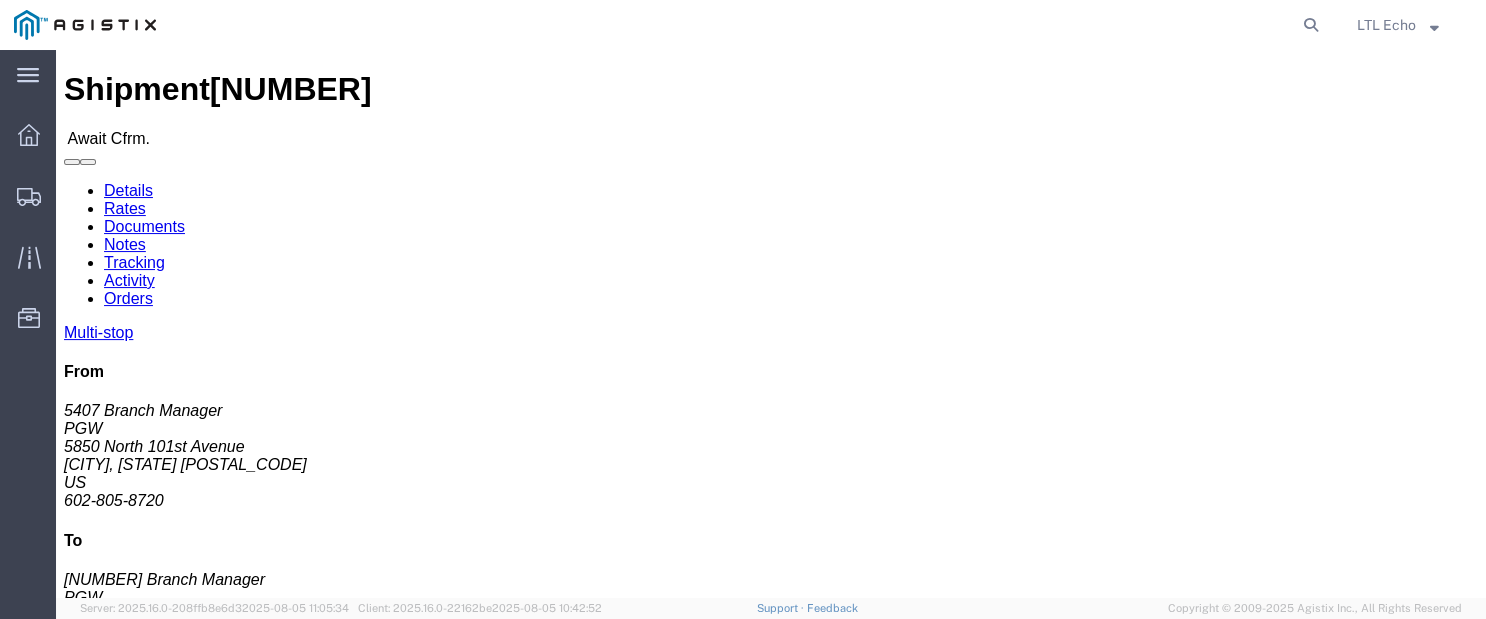 click on "Documents" 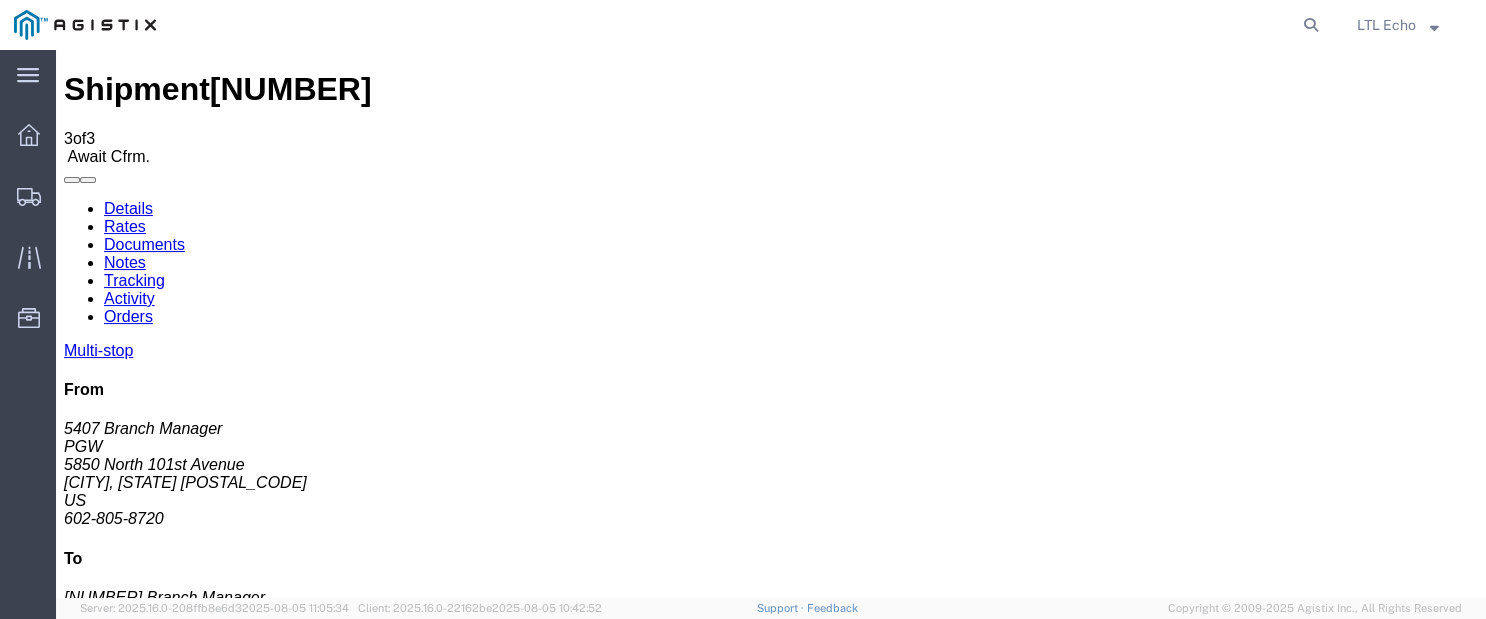 drag, startPoint x: 173, startPoint y: 310, endPoint x: 349, endPoint y: 647, distance: 380.19073 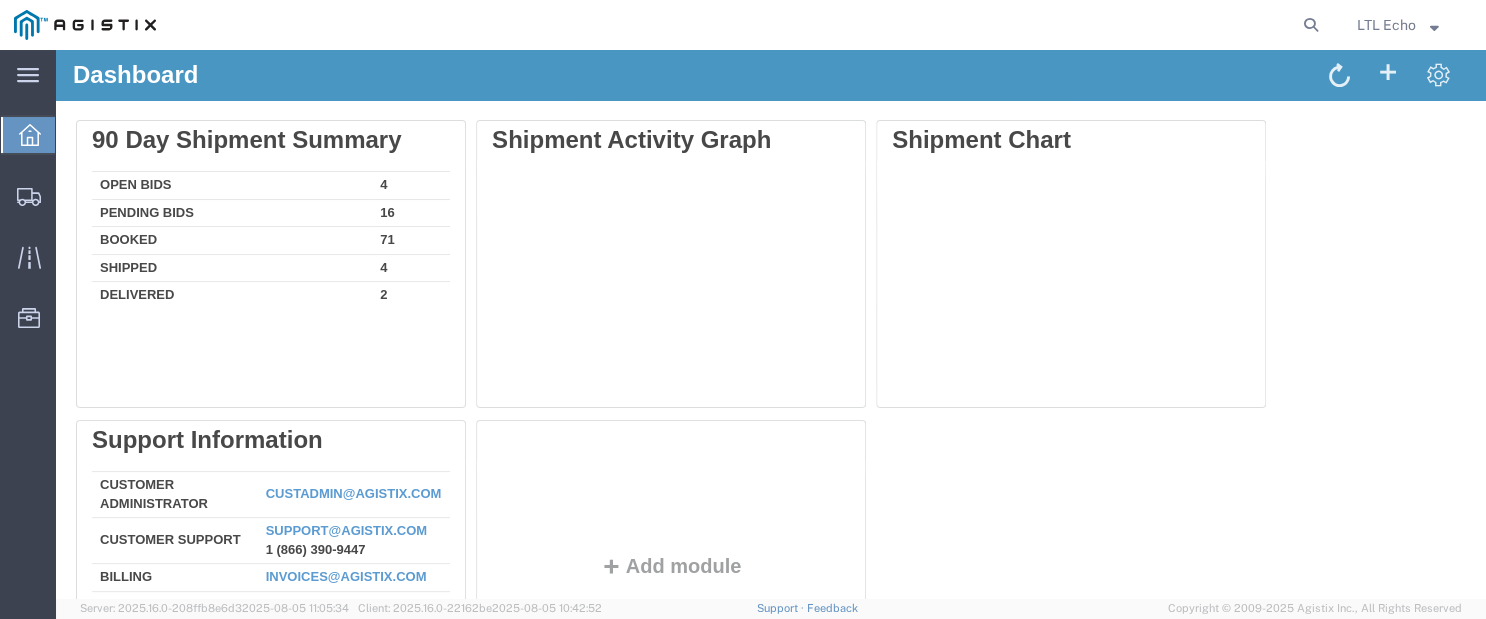 scroll, scrollTop: 0, scrollLeft: 0, axis: both 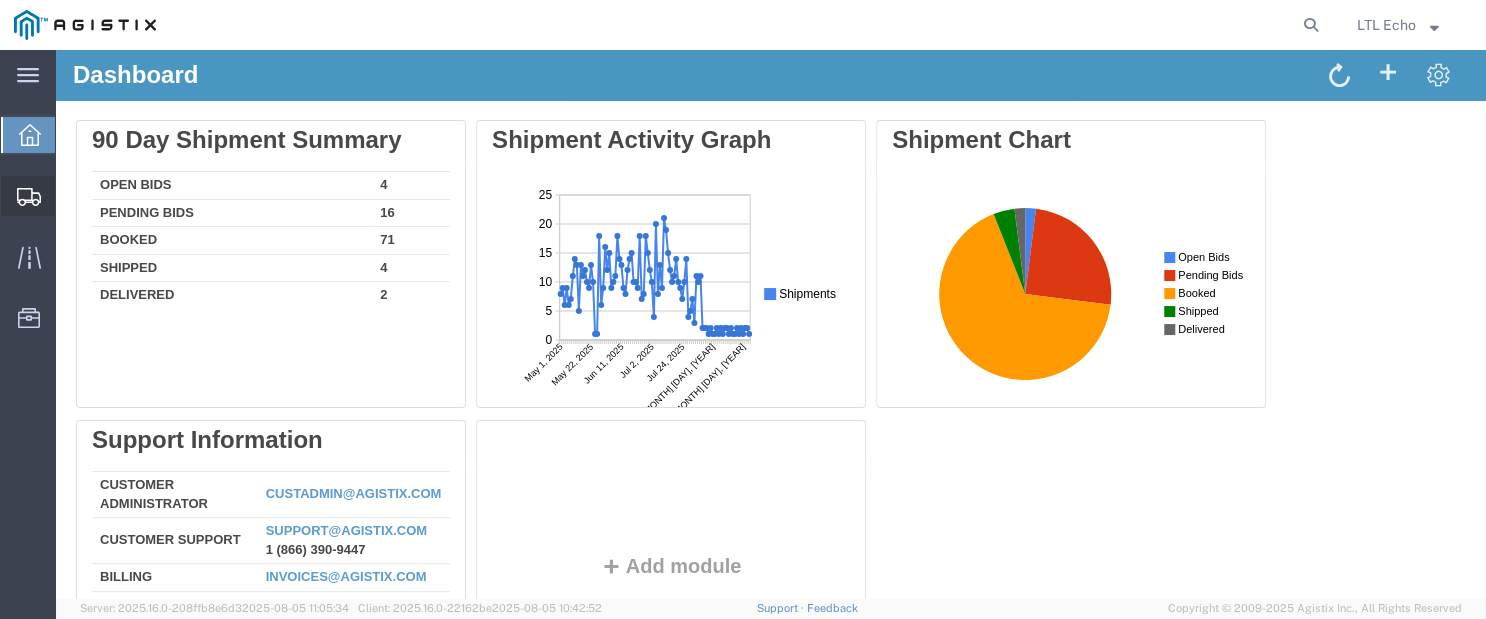 click 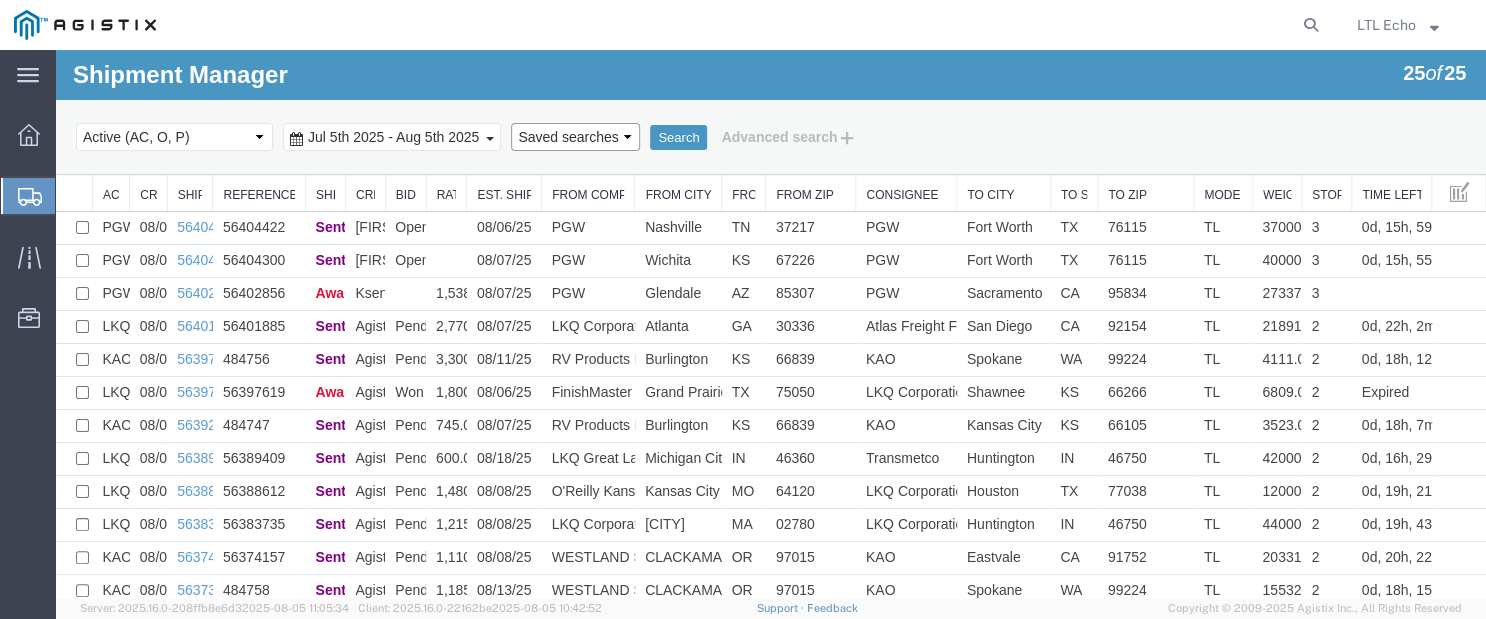 click on "Saved searches LKQ TL Lost PGW TL" at bounding box center (575, 137) 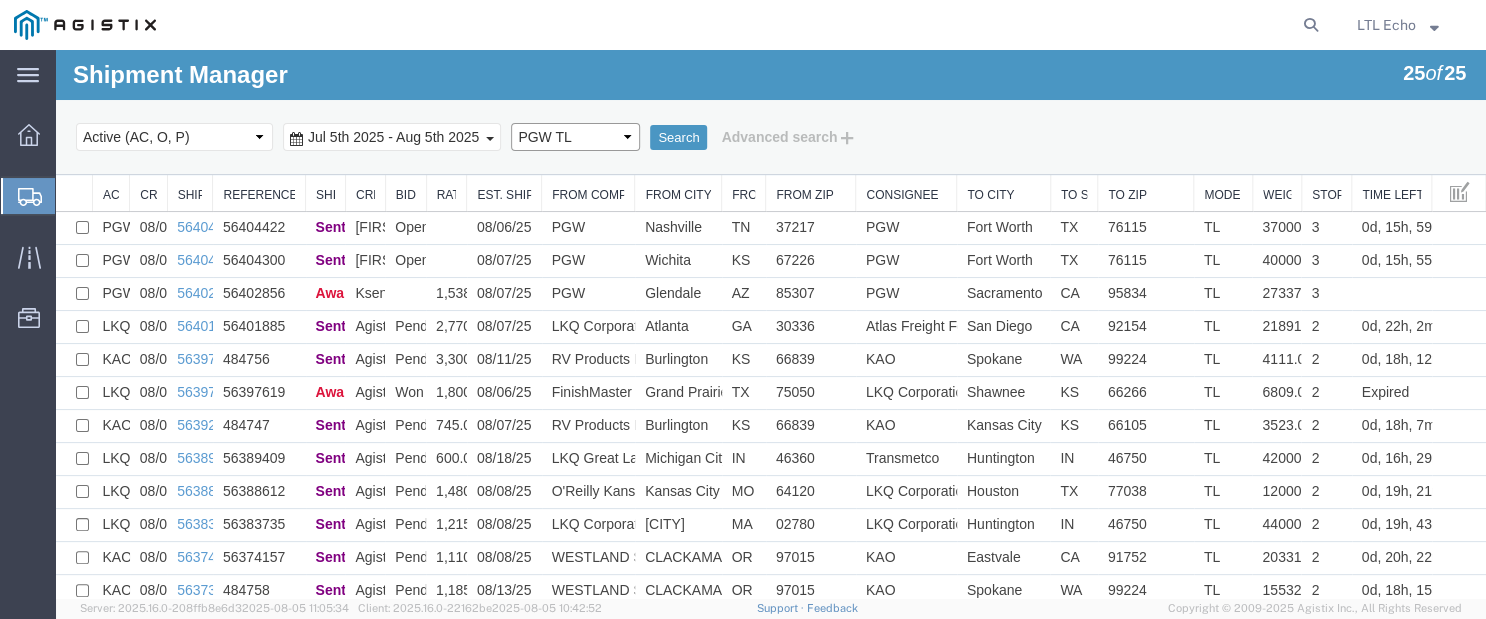 click on "Saved searches LKQ TL Lost PGW TL" at bounding box center [575, 137] 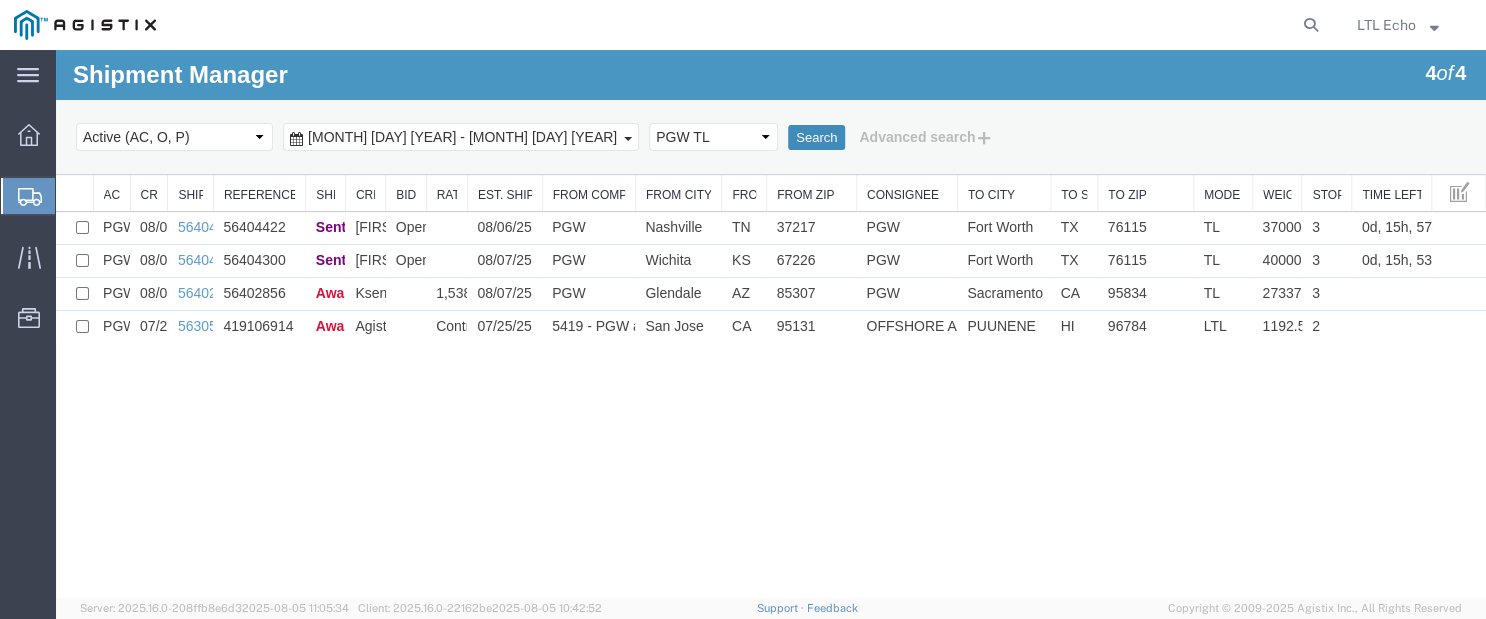 click on "Search" at bounding box center [816, 138] 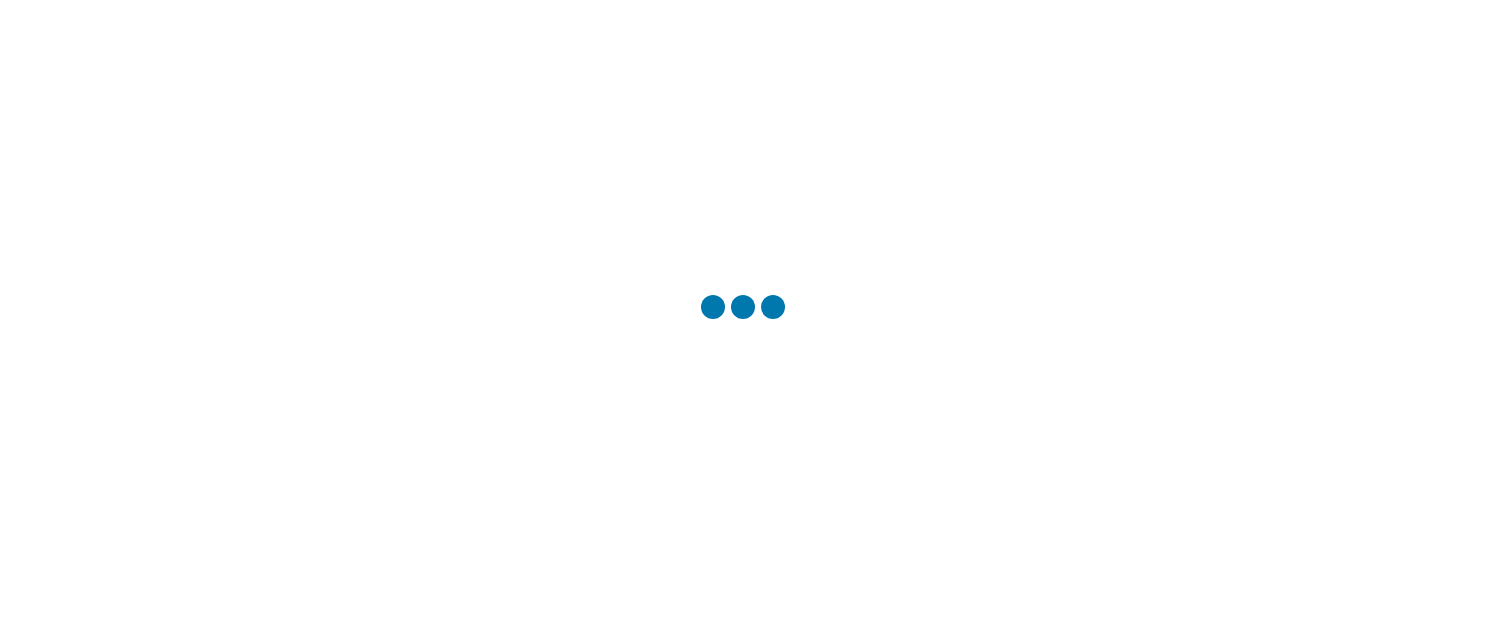 scroll, scrollTop: 0, scrollLeft: 0, axis: both 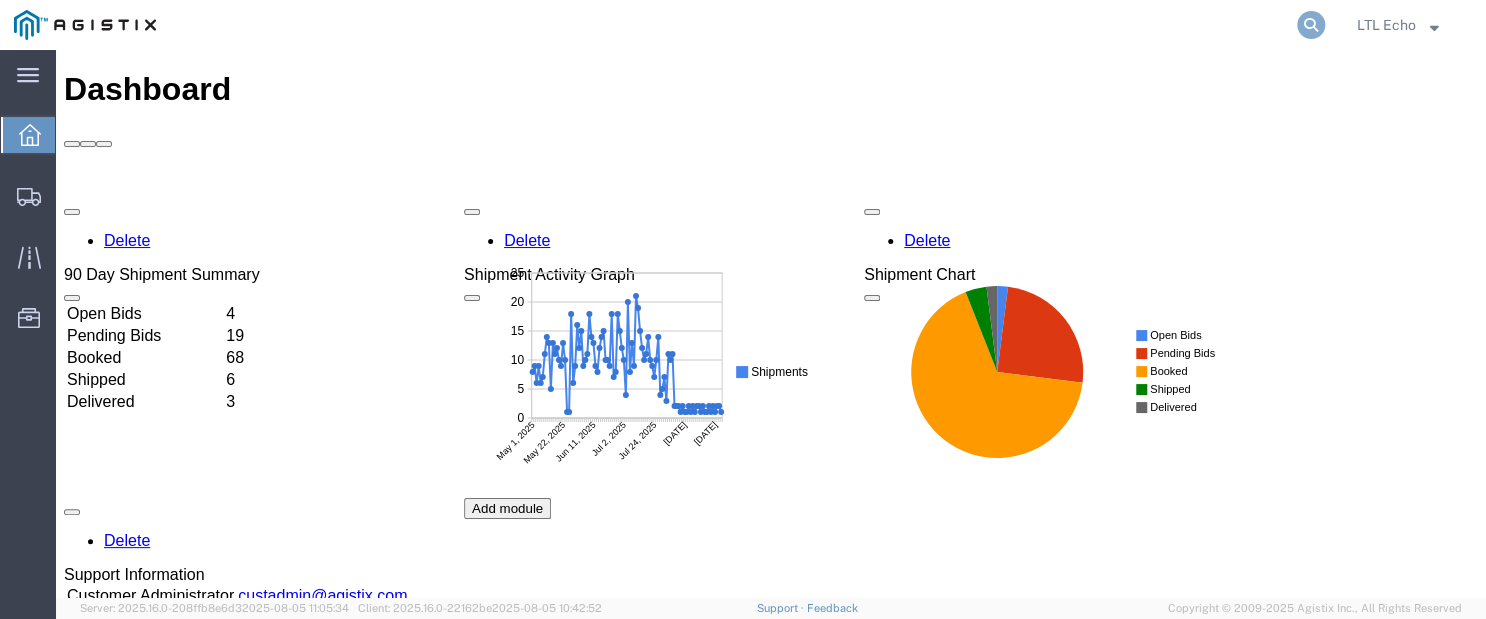 click 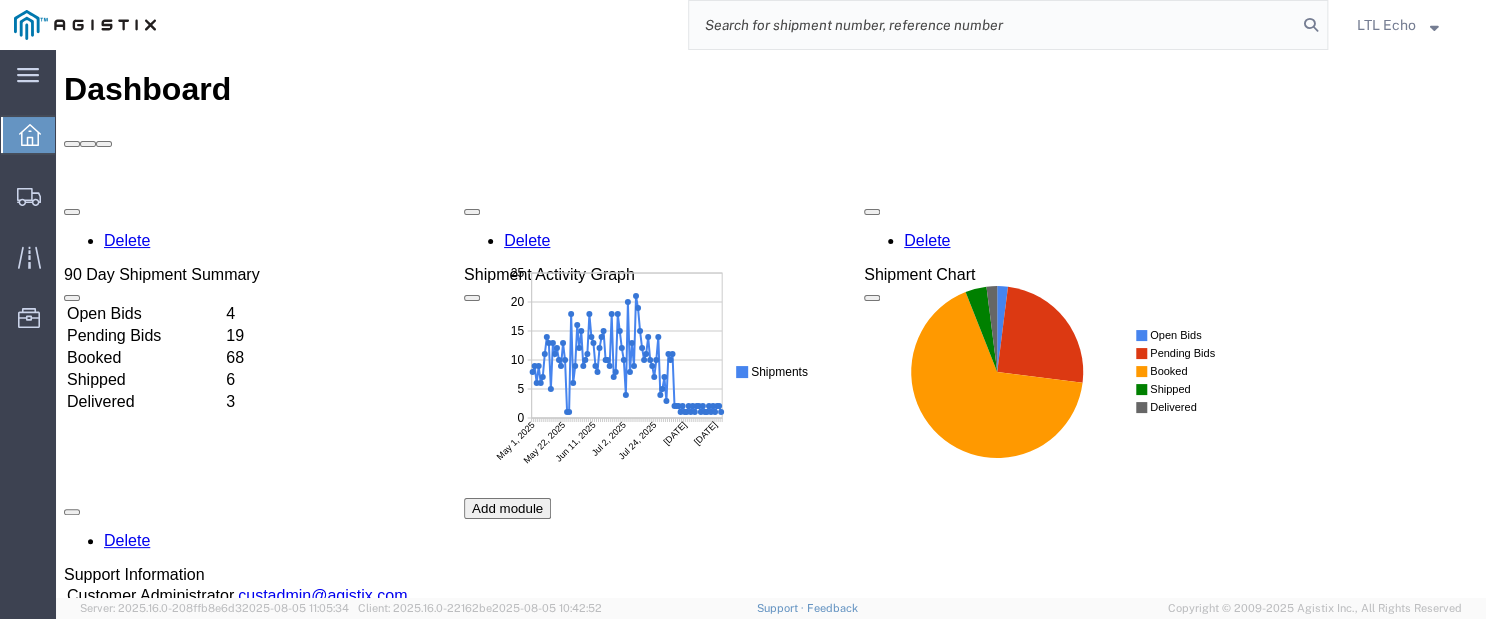 click 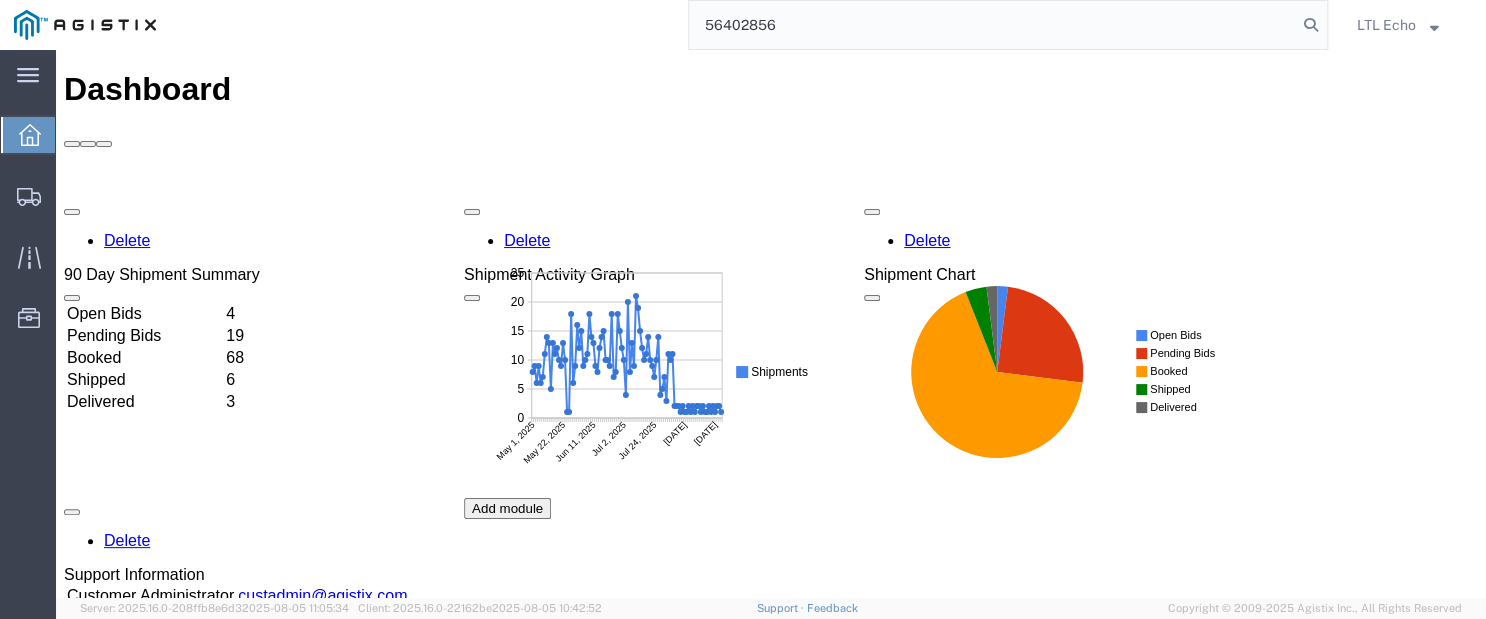 type on "[NUMBER]" 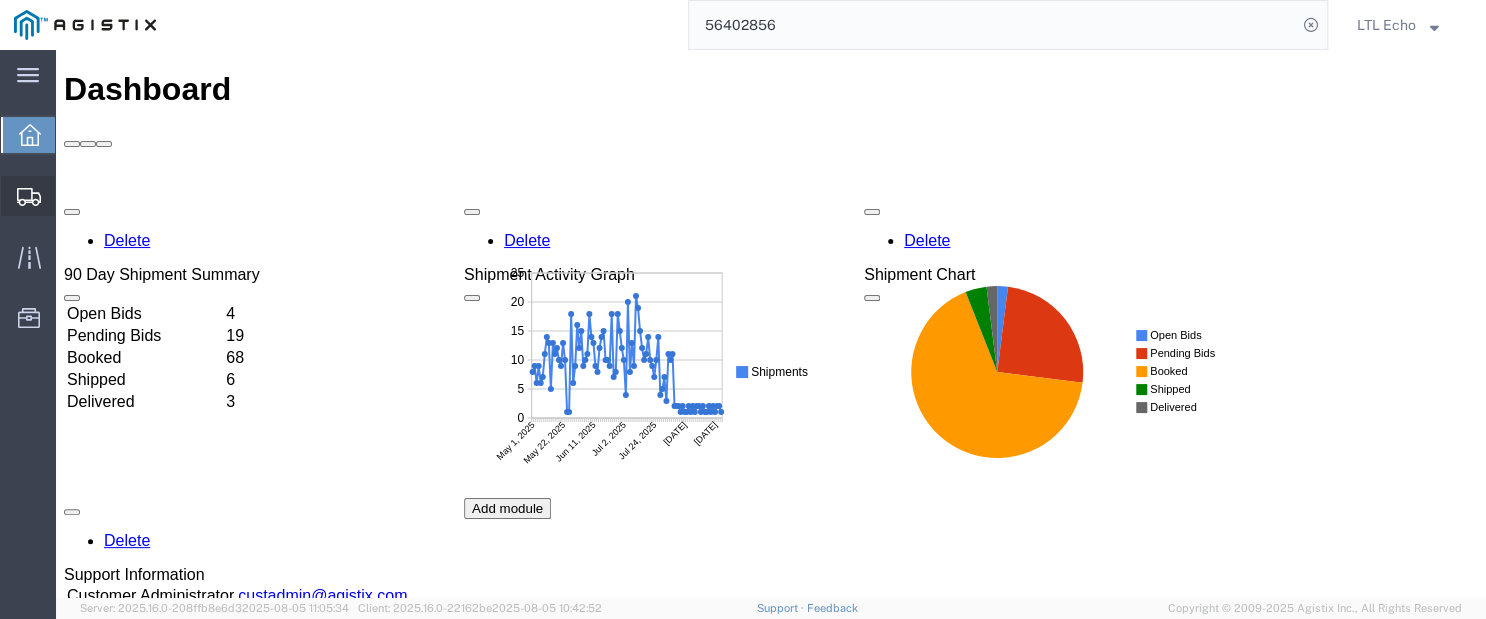 click 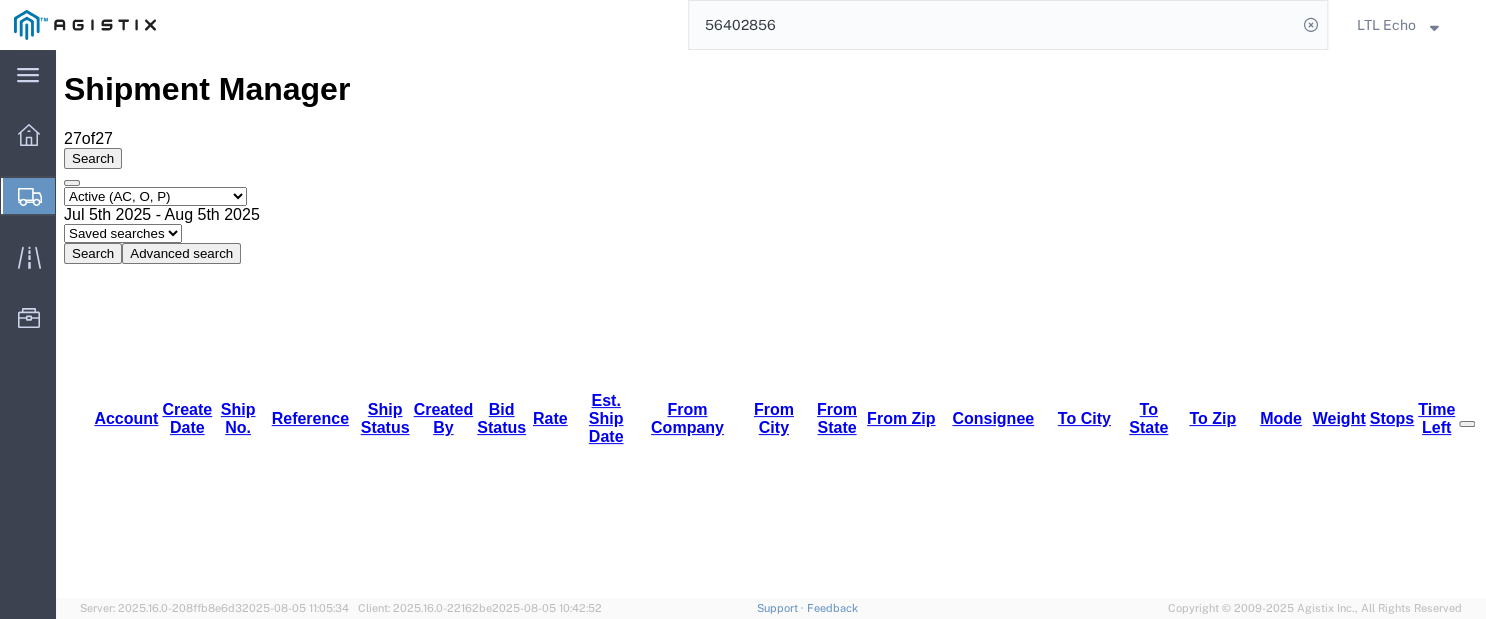 click on "Saved searches LKQ TL Lost PGW TL" at bounding box center (123, 233) 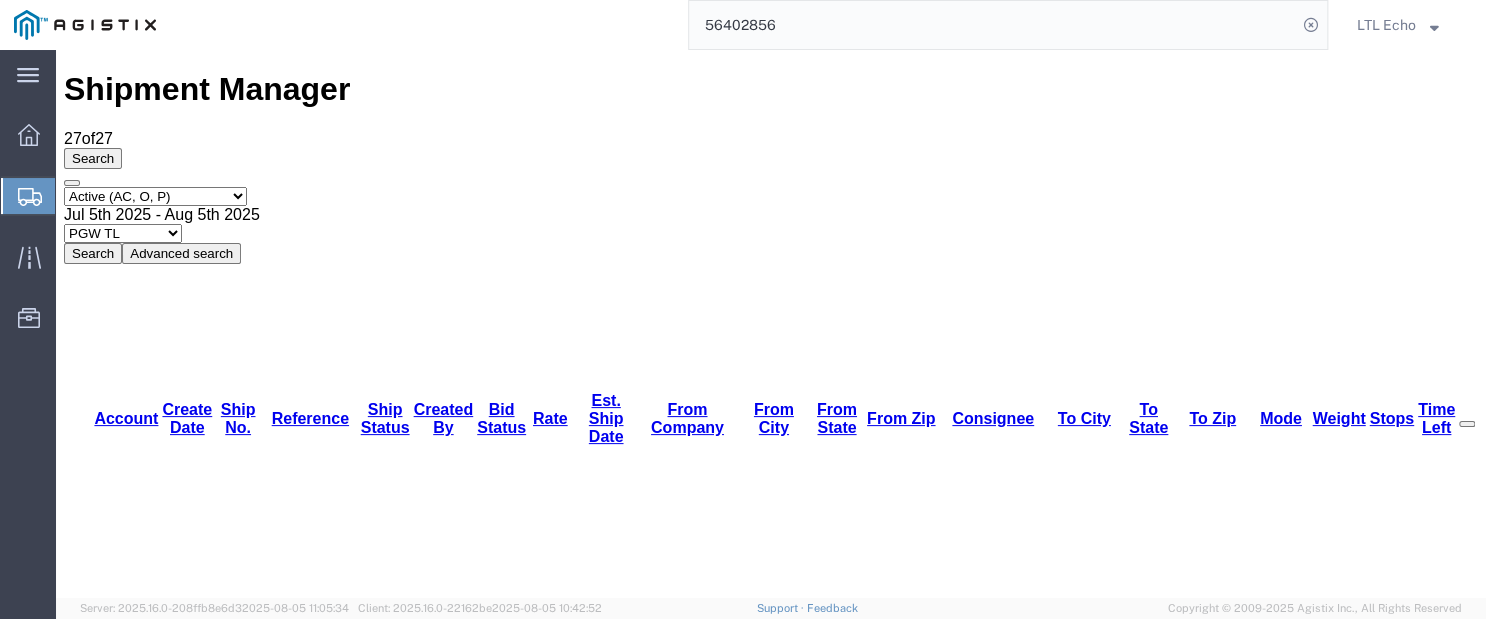 click on "Saved searches LKQ TL Lost PGW TL" at bounding box center [123, 233] 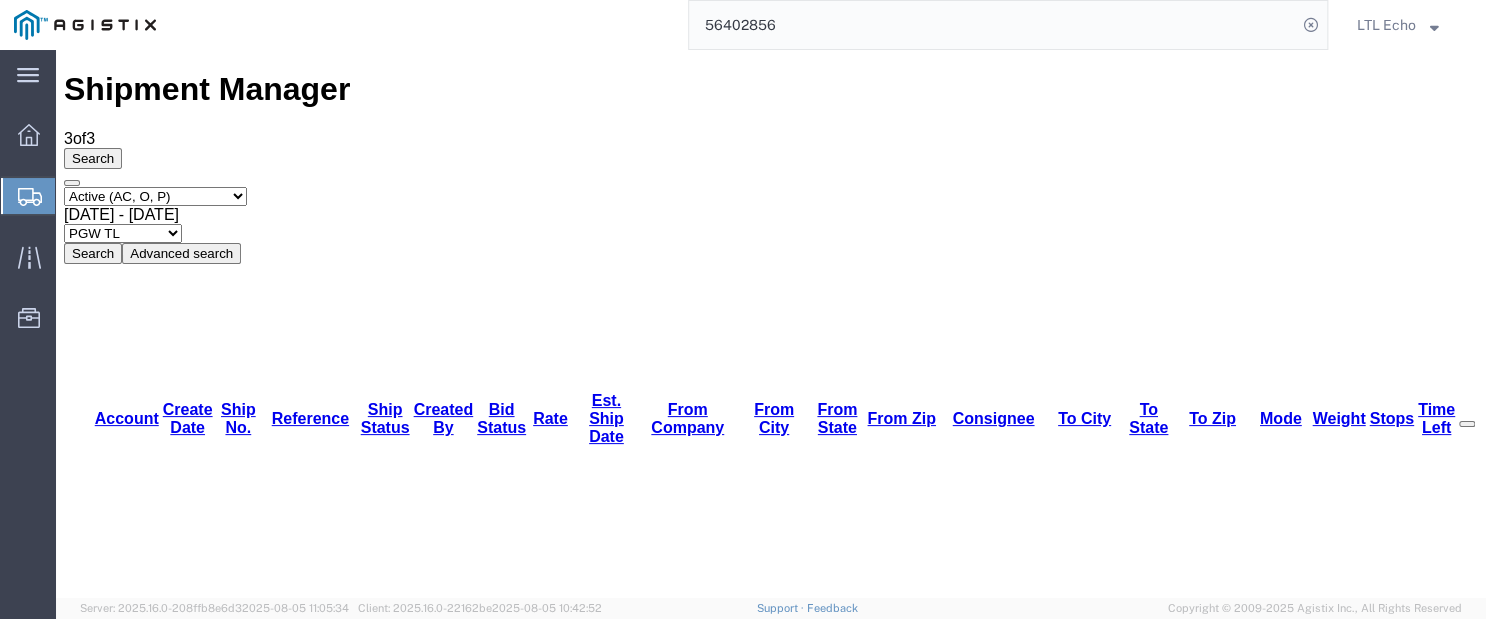 click on "Search" at bounding box center [93, 253] 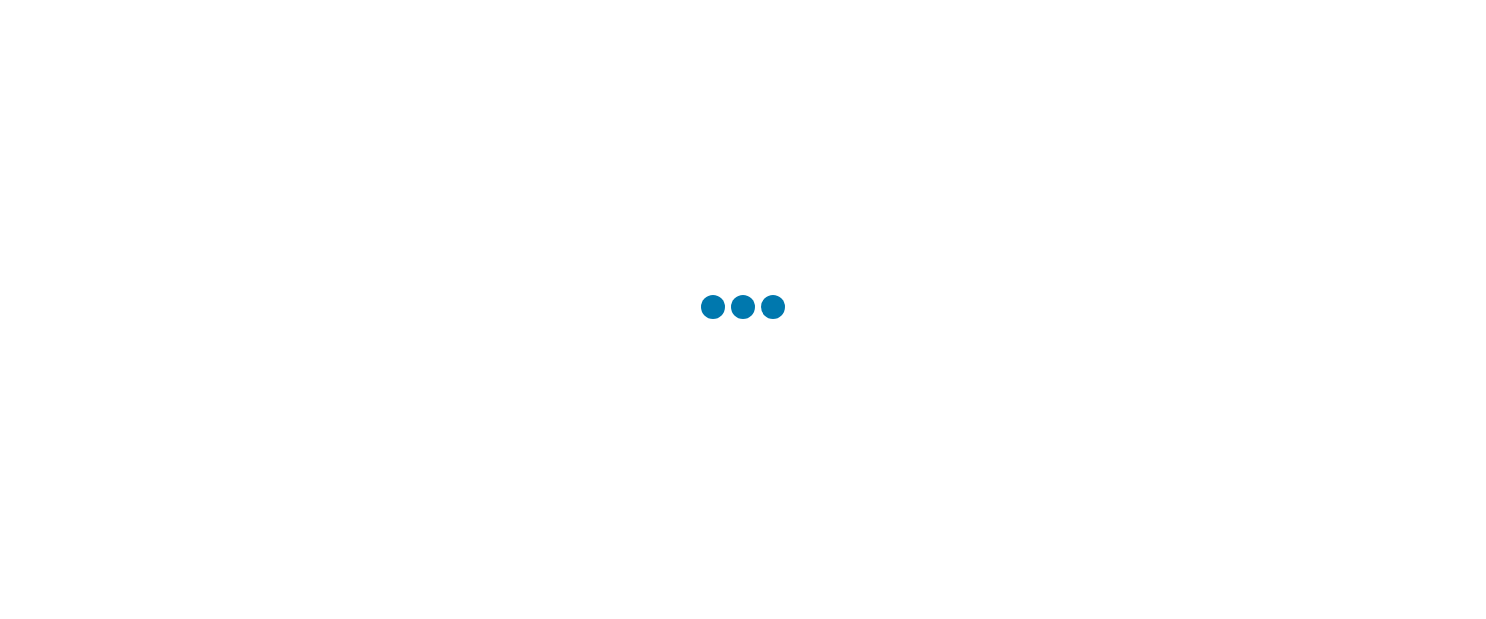 scroll, scrollTop: 0, scrollLeft: 0, axis: both 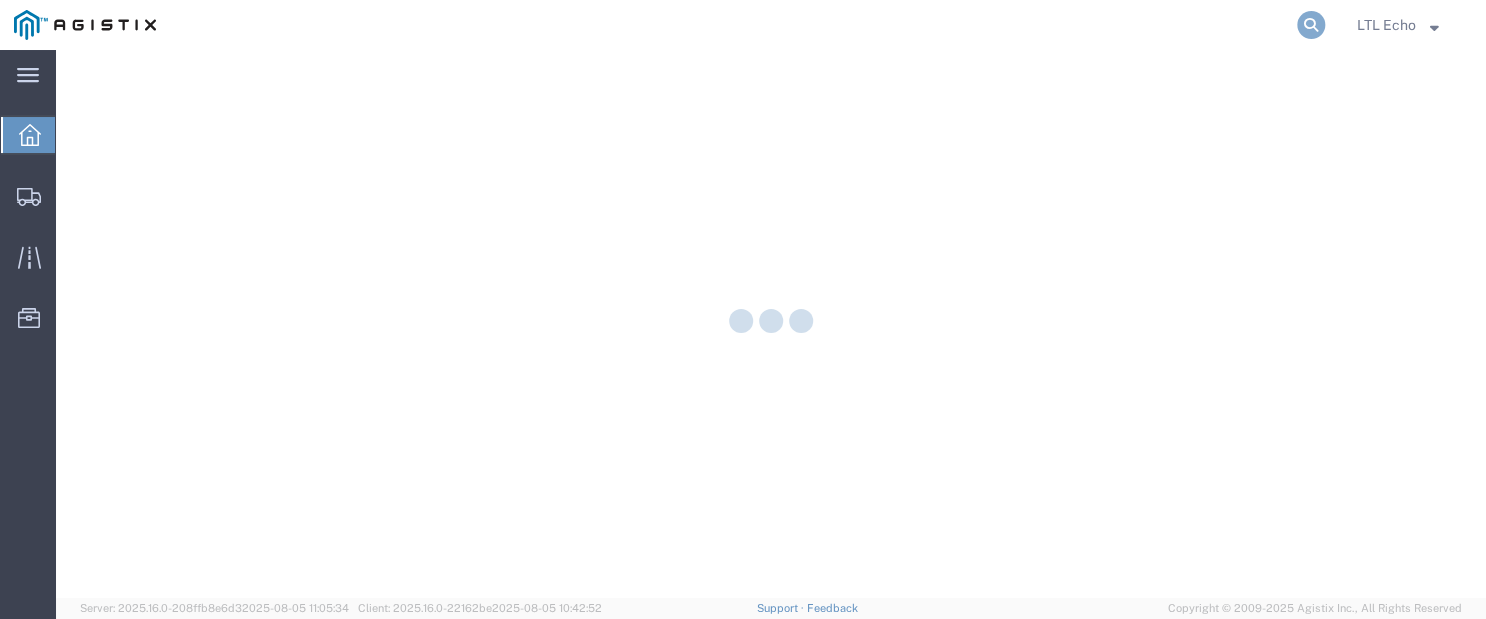 click 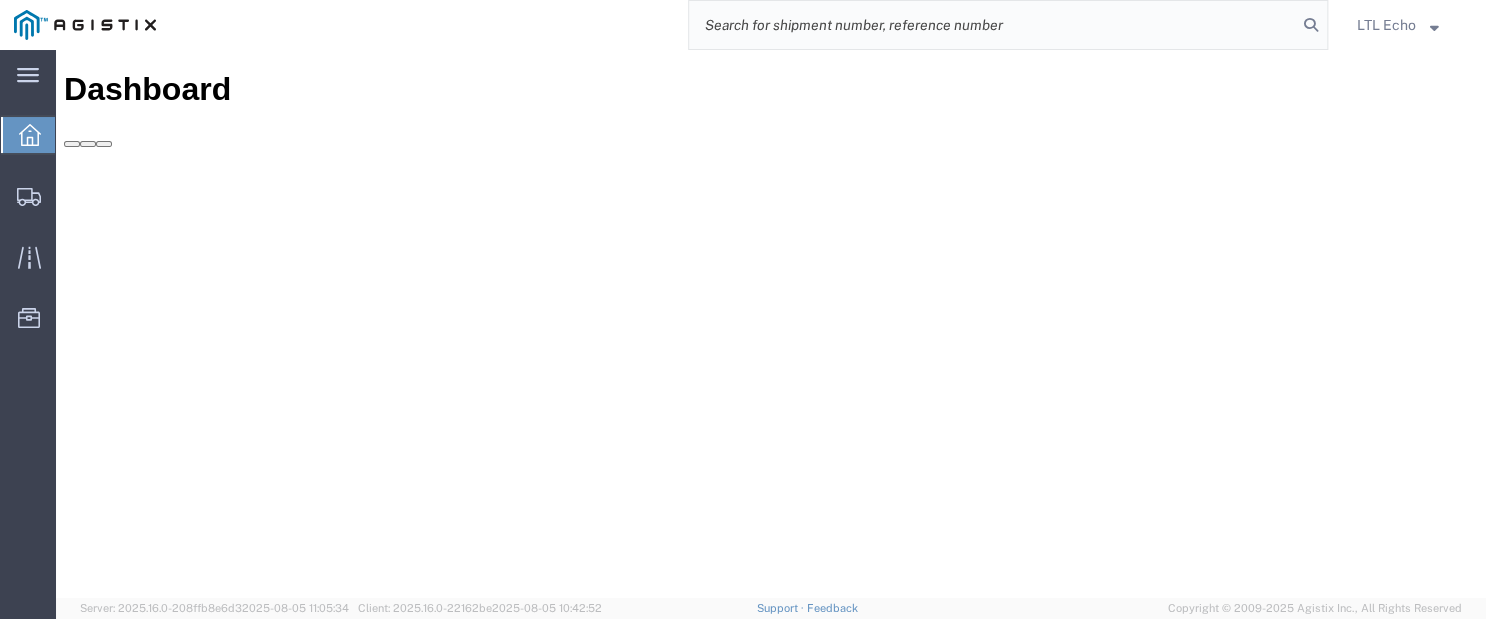 scroll, scrollTop: 0, scrollLeft: 0, axis: both 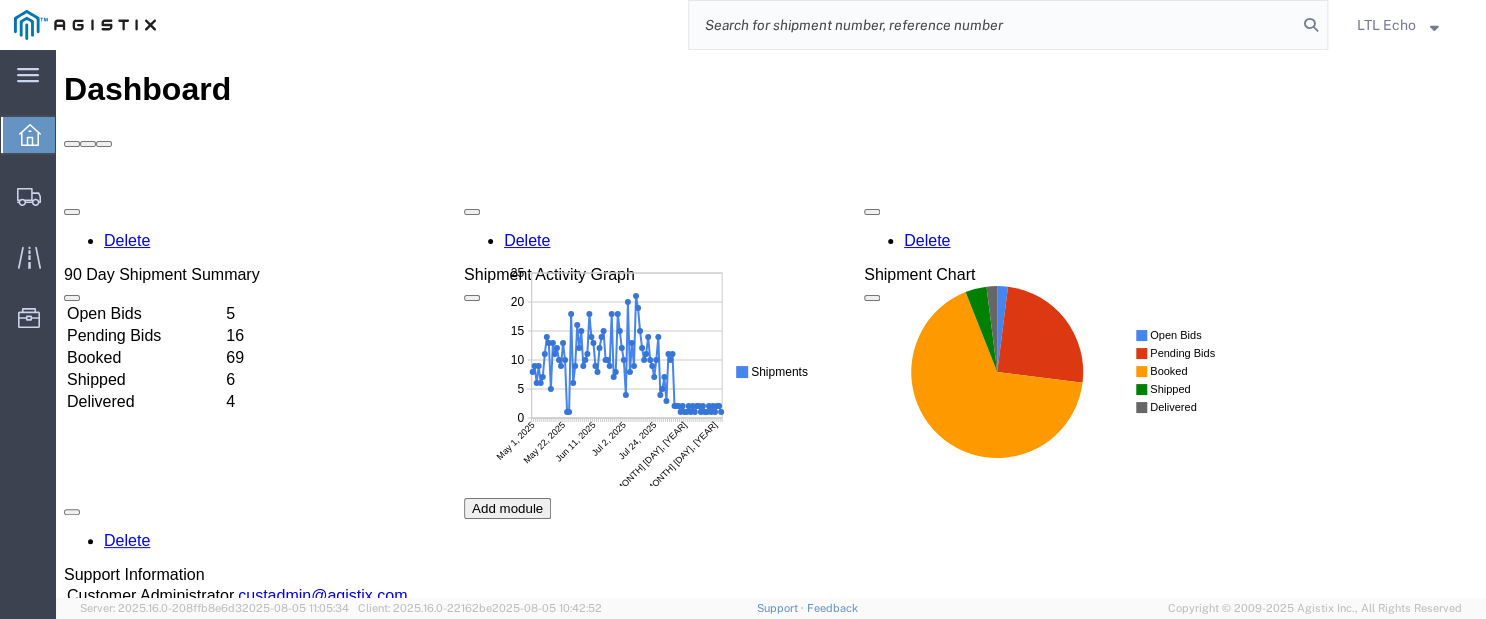 click 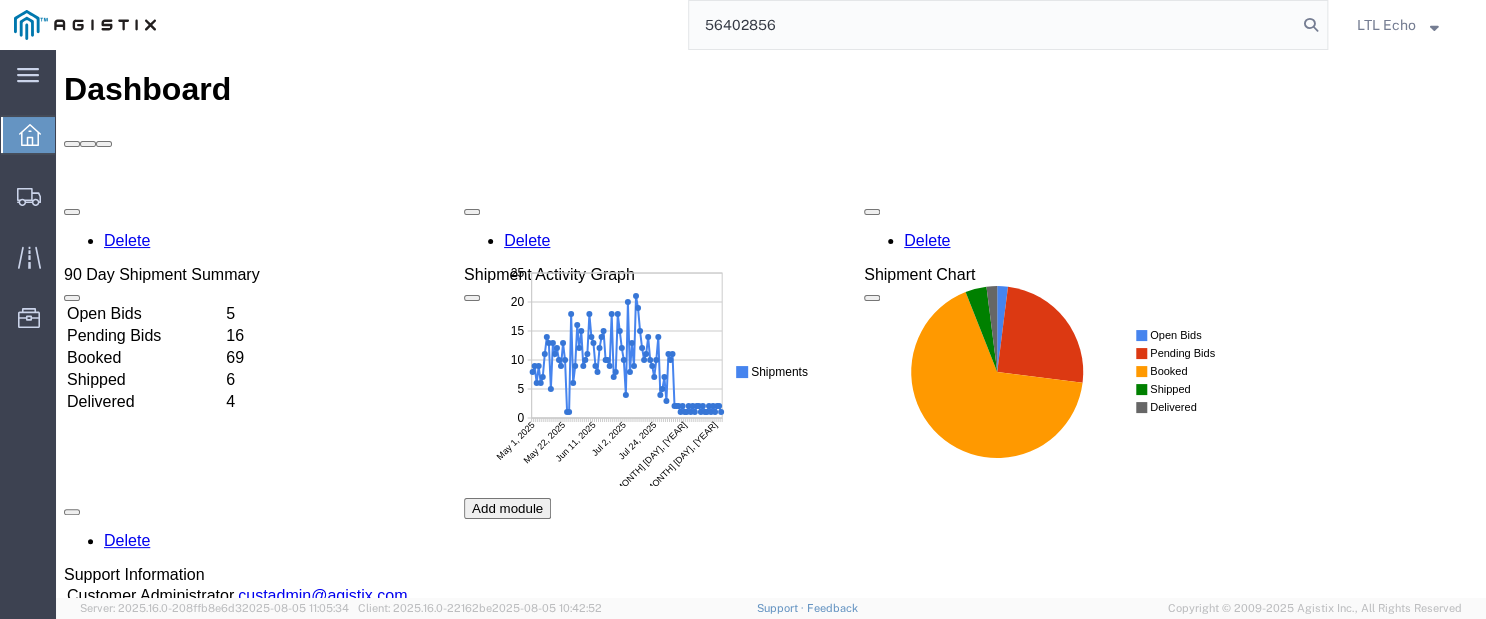 type on "56402856" 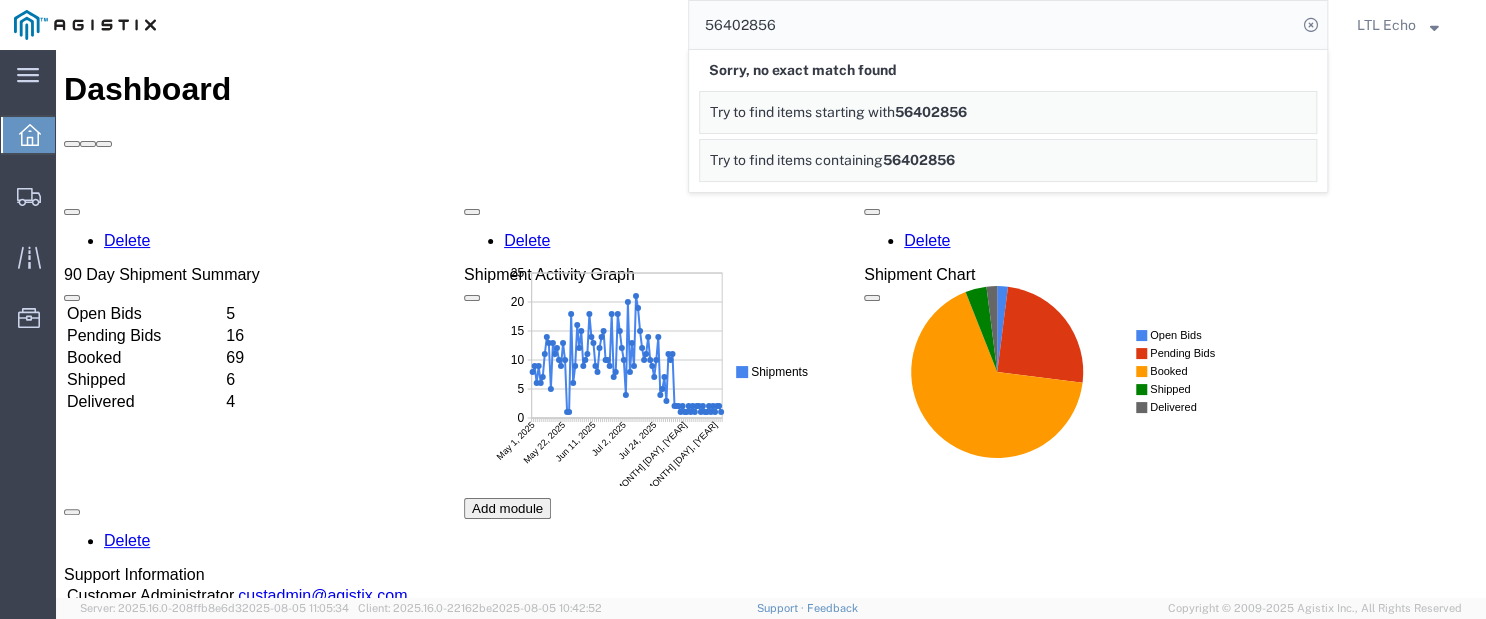 click on "56402856" 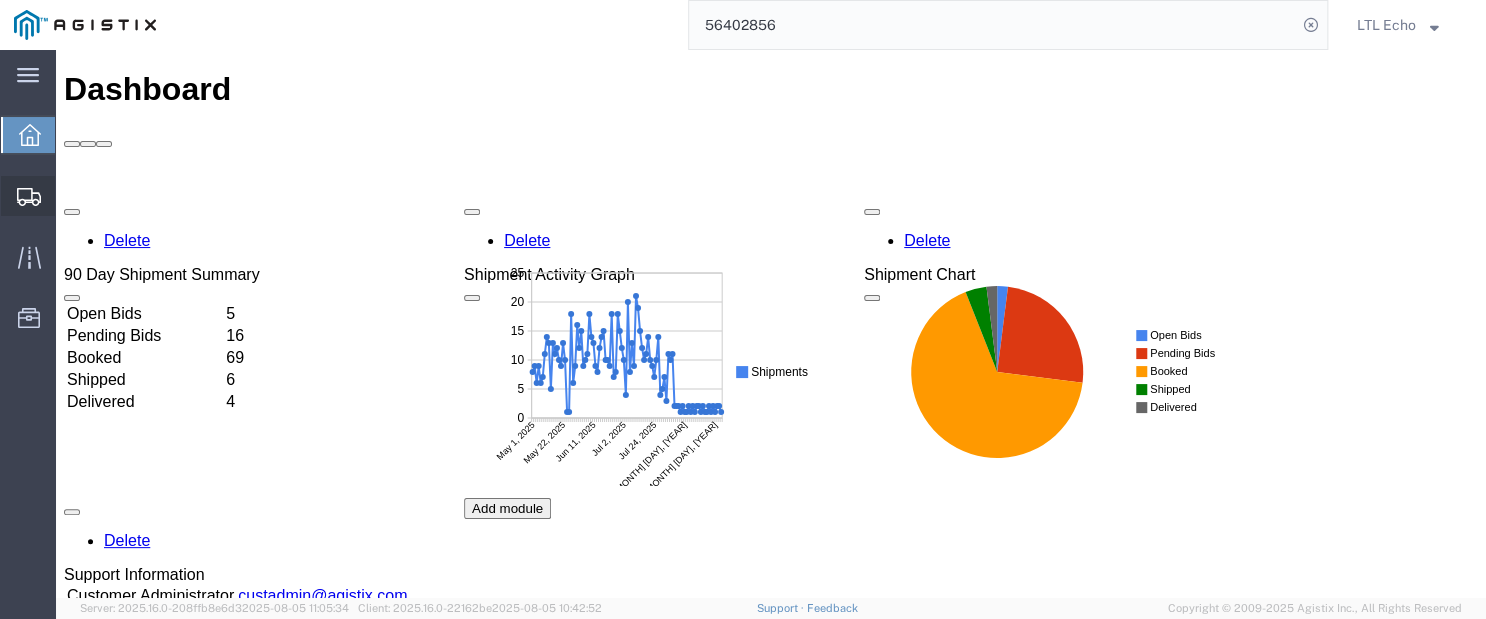 click 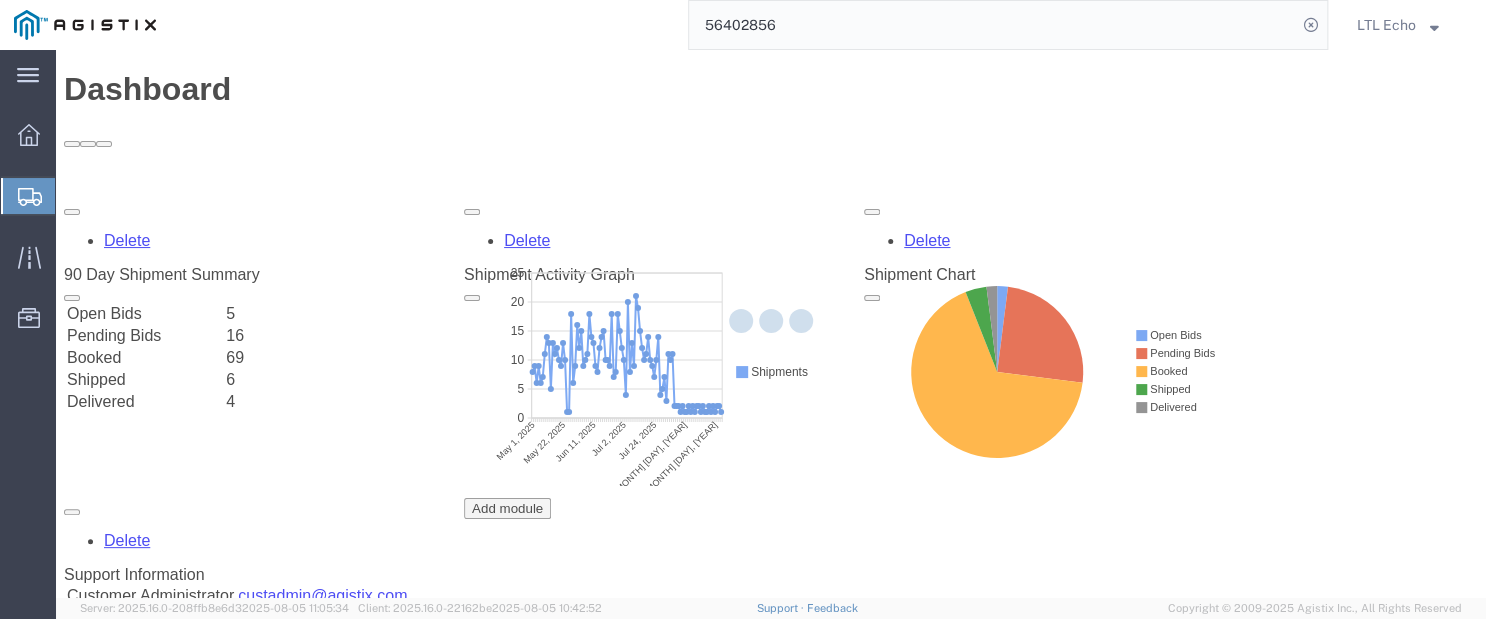 click 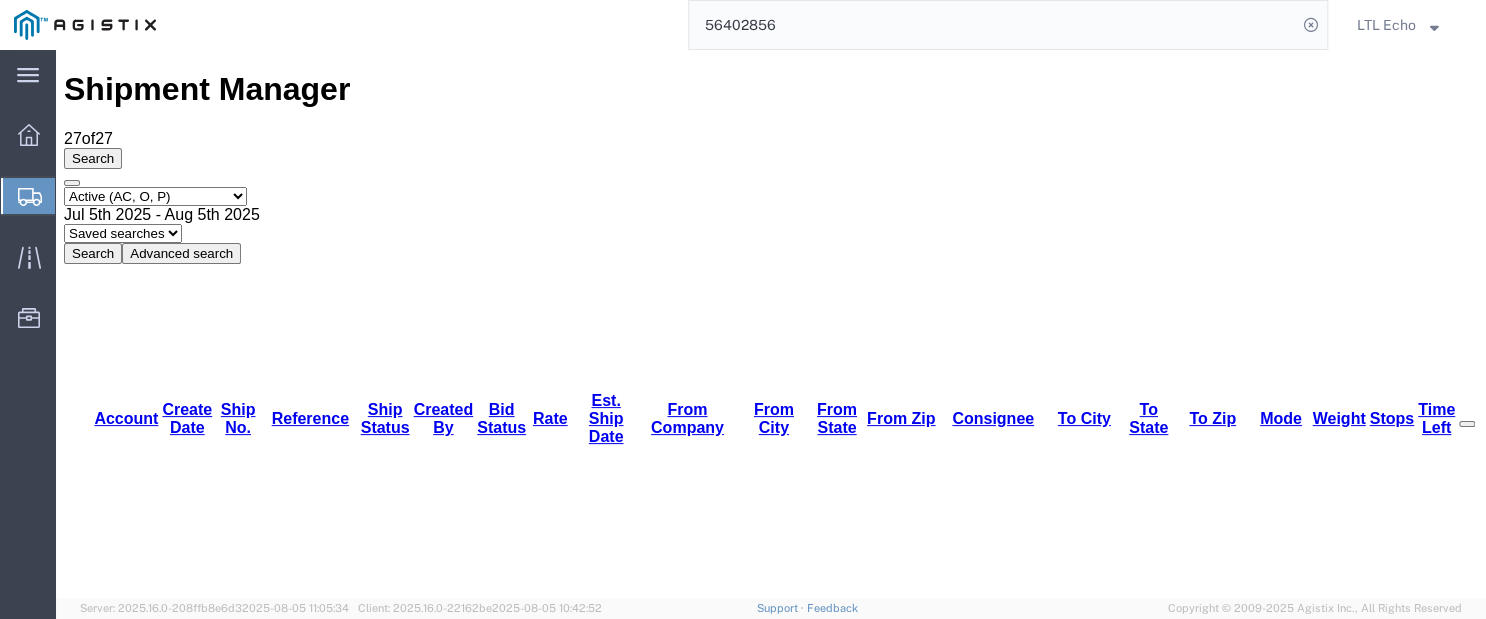 click on "Saved searches LKQ TL Lost PGW TL" at bounding box center [123, 233] 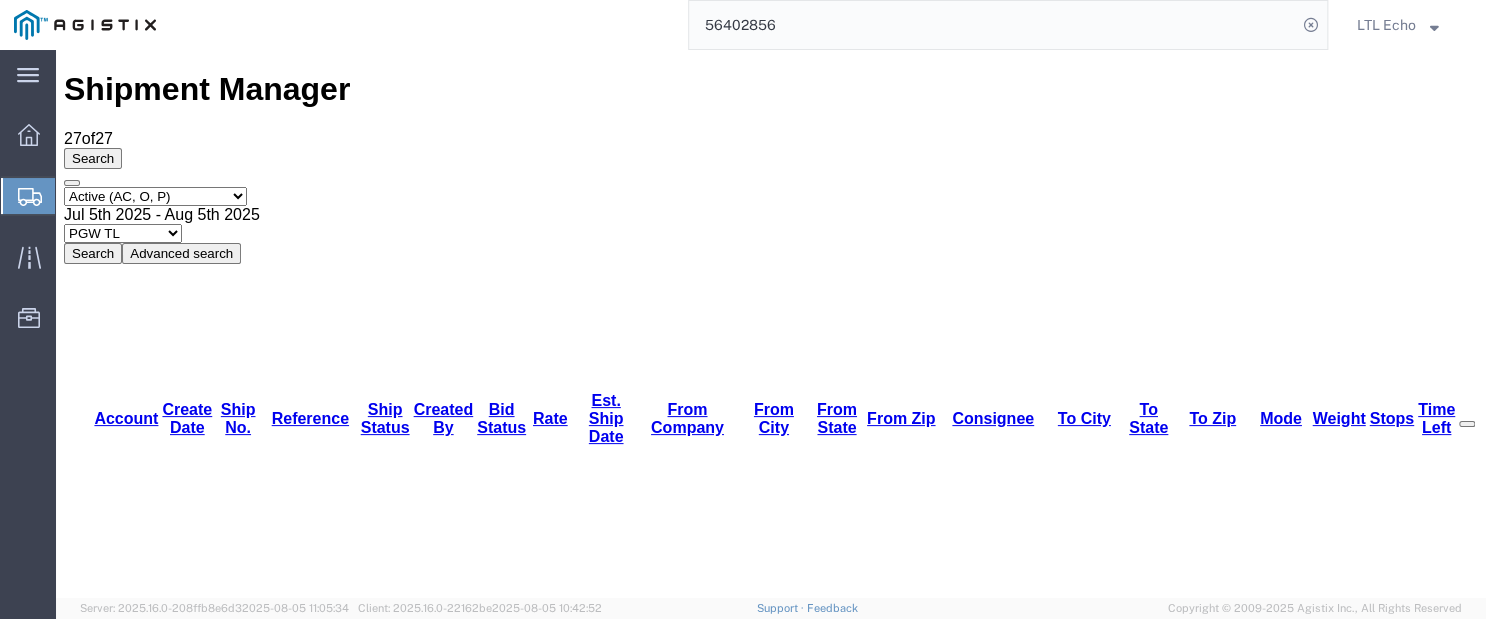 click on "Saved searches LKQ TL Lost PGW TL" at bounding box center [123, 233] 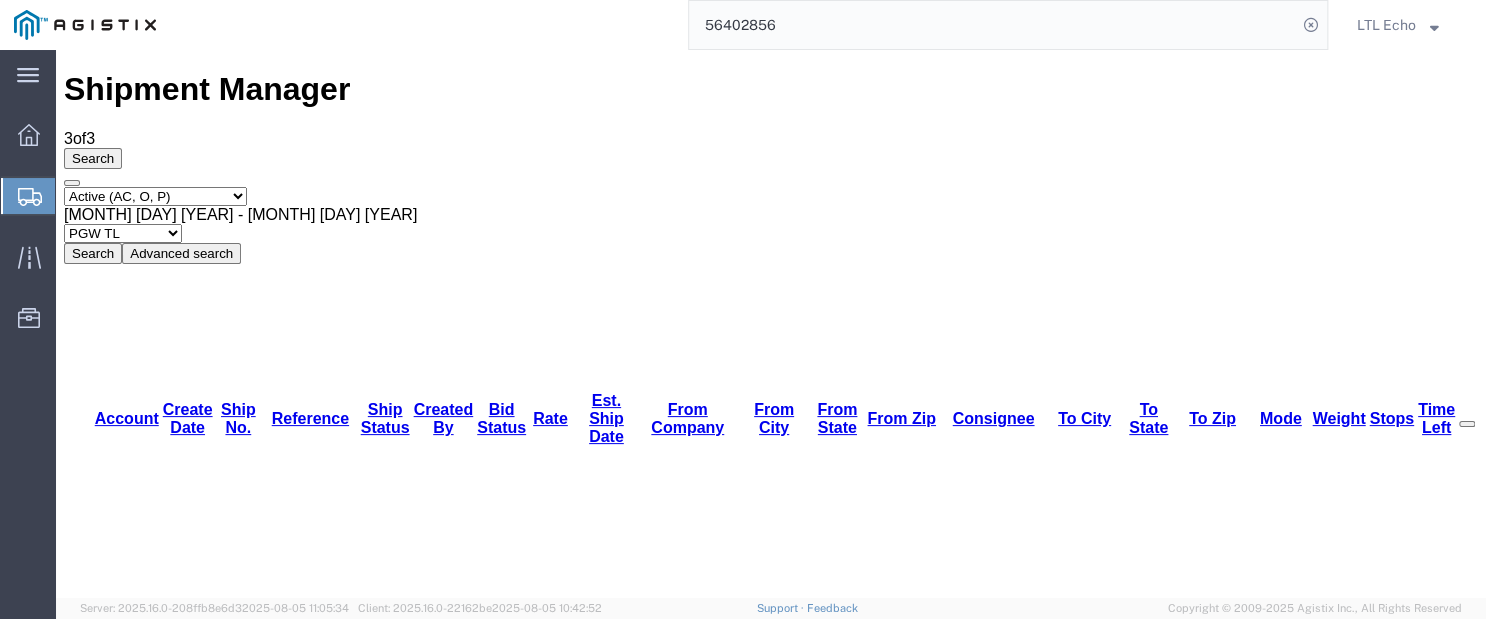 click on "Shipment Manager 3
of
3 Search
Select status
Active (AC, O, P) All Approved Awaiting Confirmation (AC) Booked Canceled Closed Delivered Denied Expired Ignored Lost On Hold Open (O) Partial Delivery Pending (P) Shipped Withdrawn [MONTH] [DAY] [YEAR] - [MONTH] [DAY] [YEAR] Saved searches LKQ TL Lost PGW TL Search
Advanced search  Field Account Batch Id Bid No Broker Name Carrier Name Carrier Ref Number Consignee Create Date Created By Delivery Close Time Delivery Open Time From Alias From City From Company From Country From Name From State From Vendor Location From Zipcode Hazmat International Lane Late Late Status Miles Pickup Close Time Pickup Open Time Quote Number Rate Requested by Sent To Bid Date Service Level Service Name Ship Mode Ship No Ship Ref Number Ship Type Ship Value Status Stops Time To Respond To Alias To City To Country To Name To State To Vendor Location To Zipcode Tracking Number/AWB Weight Criterion Select one or more   Field Account Batch Id Bid No in" at bounding box center (771, 1214) 